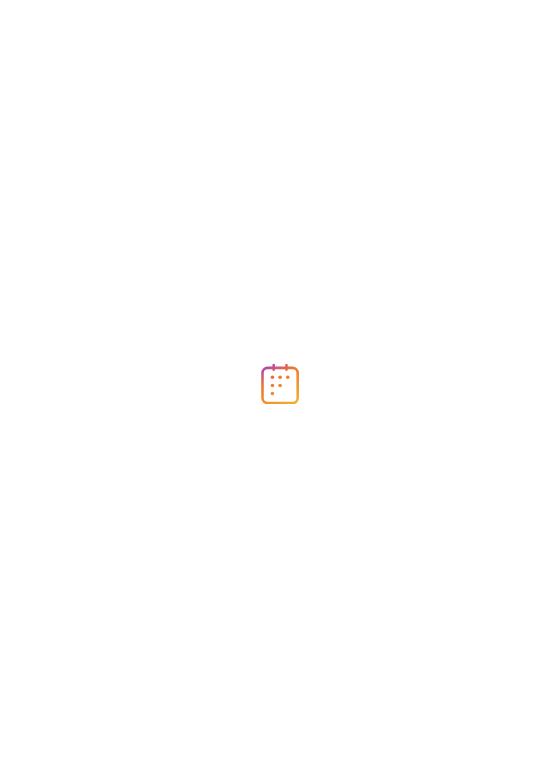 scroll, scrollTop: 0, scrollLeft: 0, axis: both 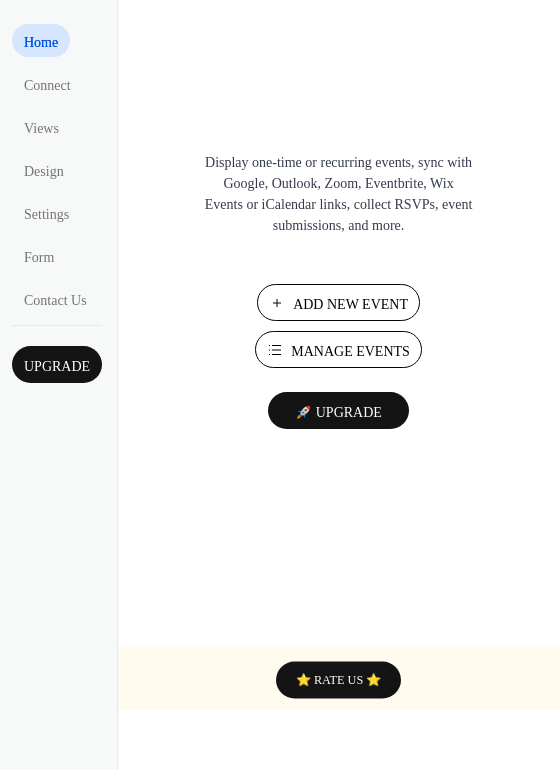 click on "Add New Event" at bounding box center (350, 304) 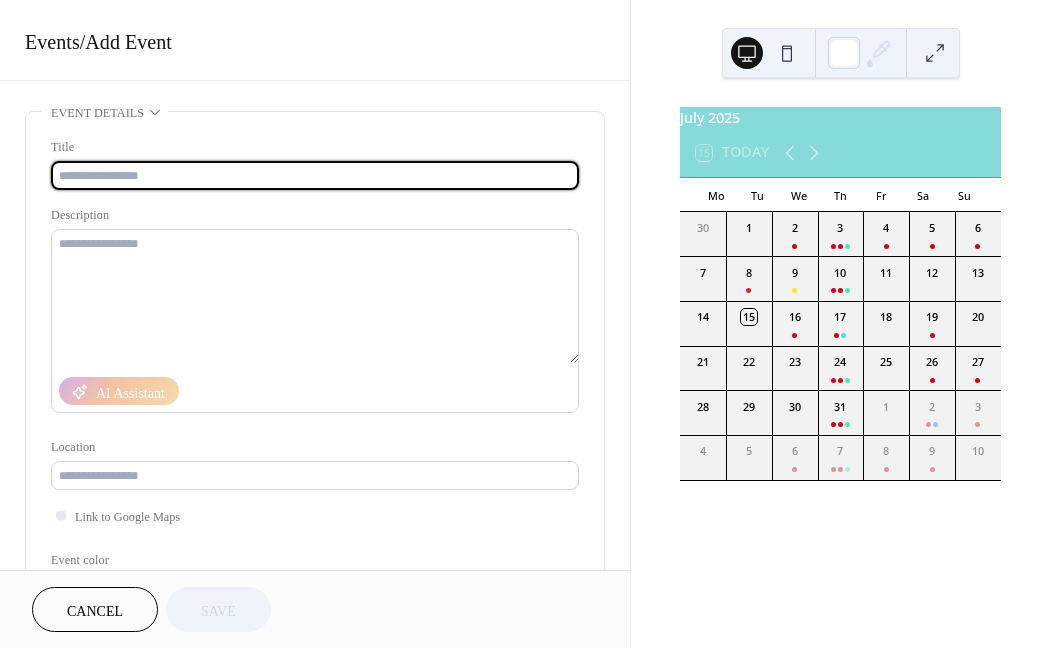 scroll, scrollTop: 0, scrollLeft: 0, axis: both 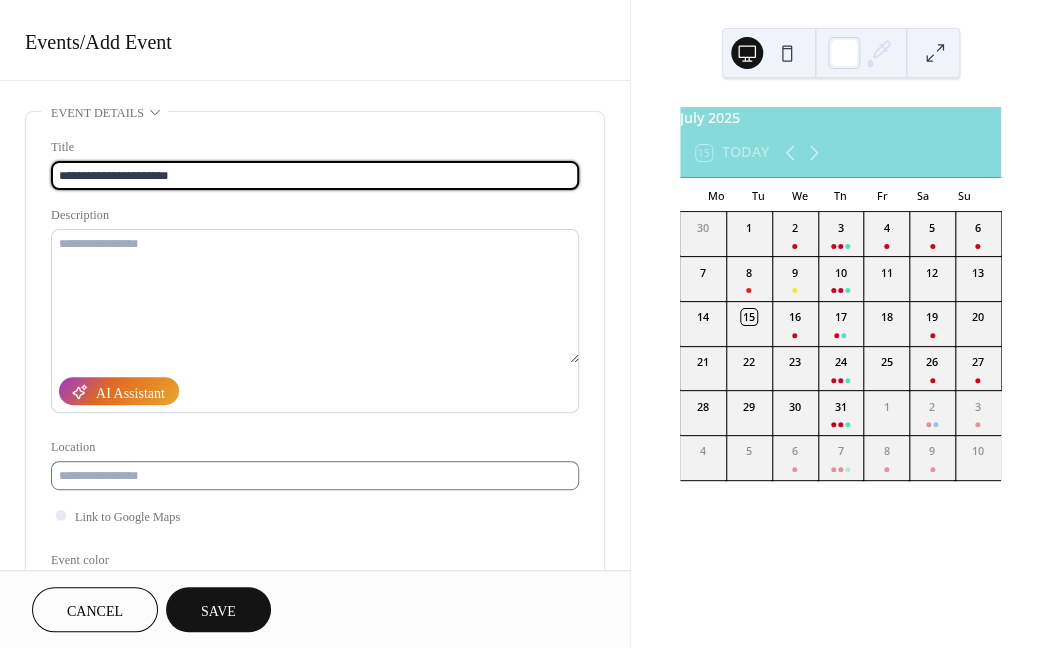 type on "**********" 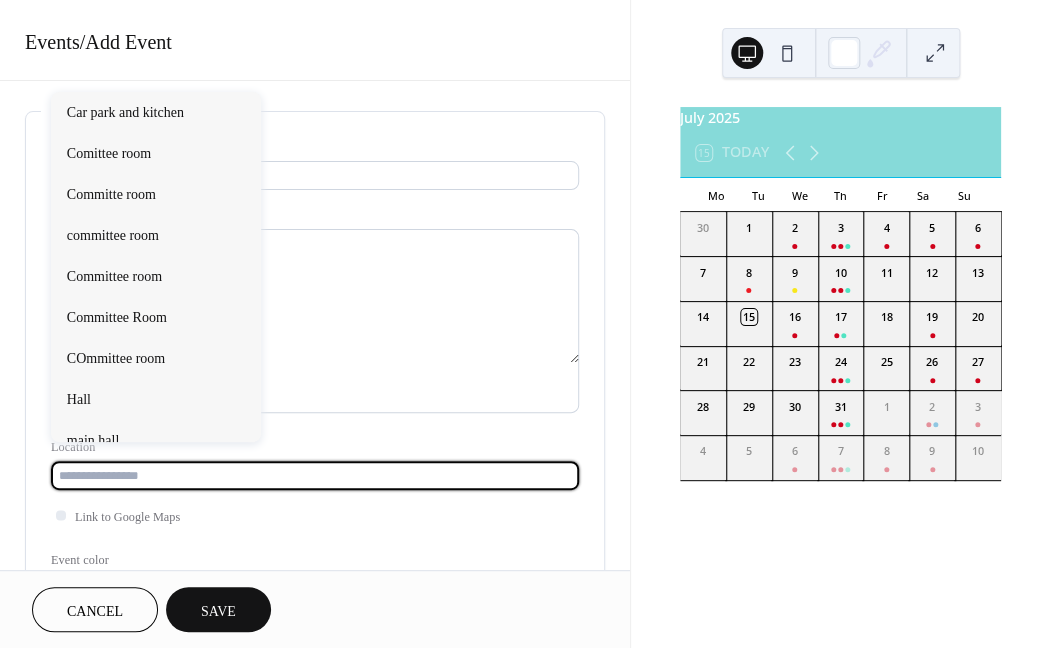 click at bounding box center [315, 475] 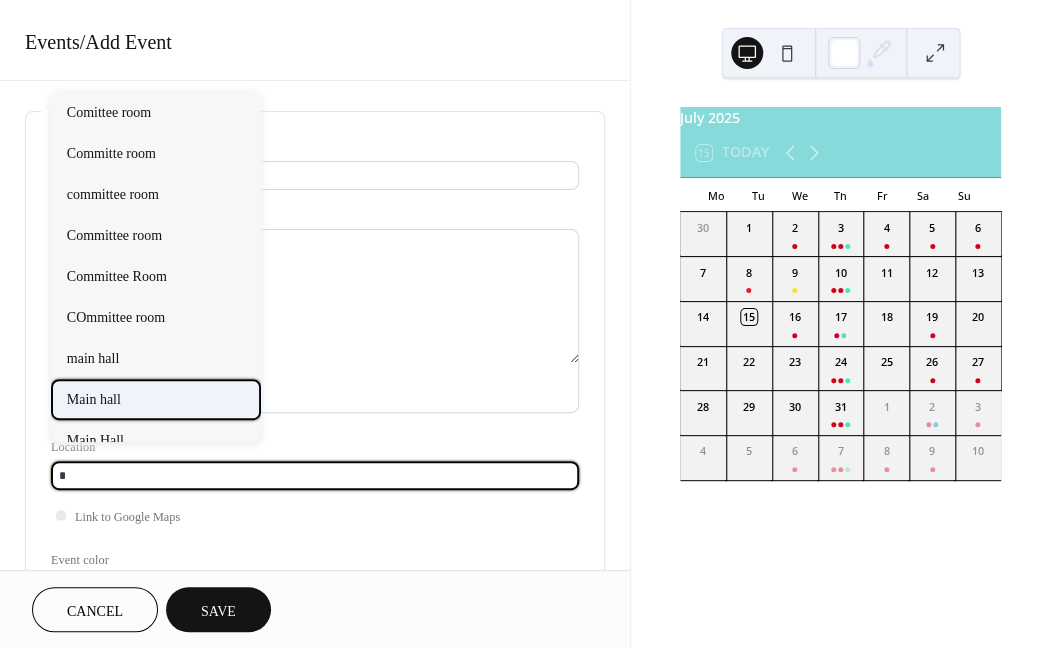 click on "Main hall" at bounding box center [156, 399] 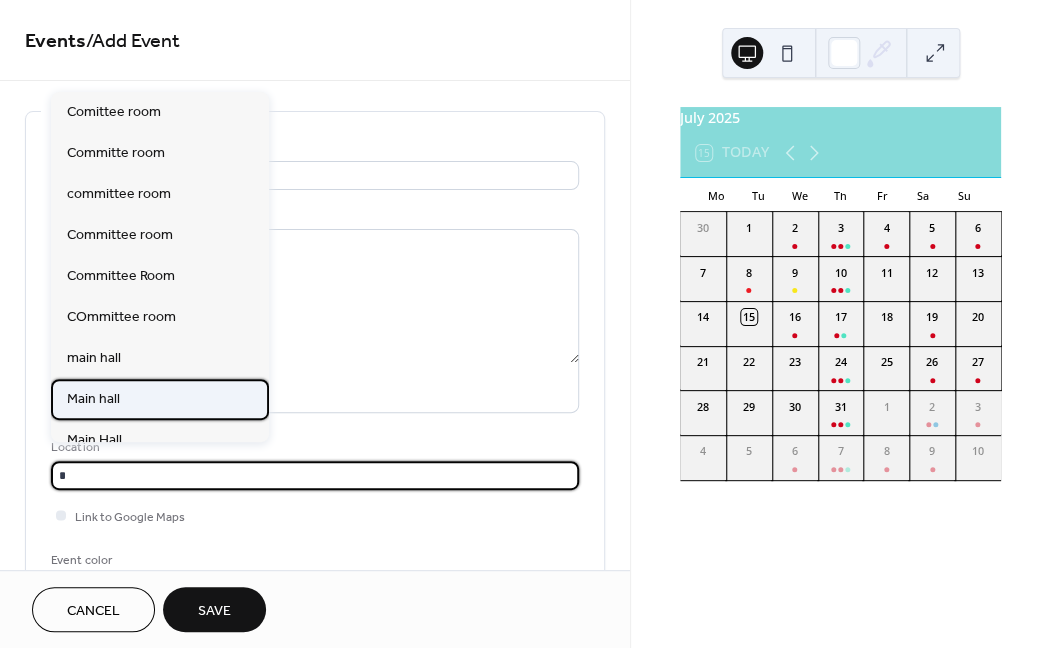 type on "*********" 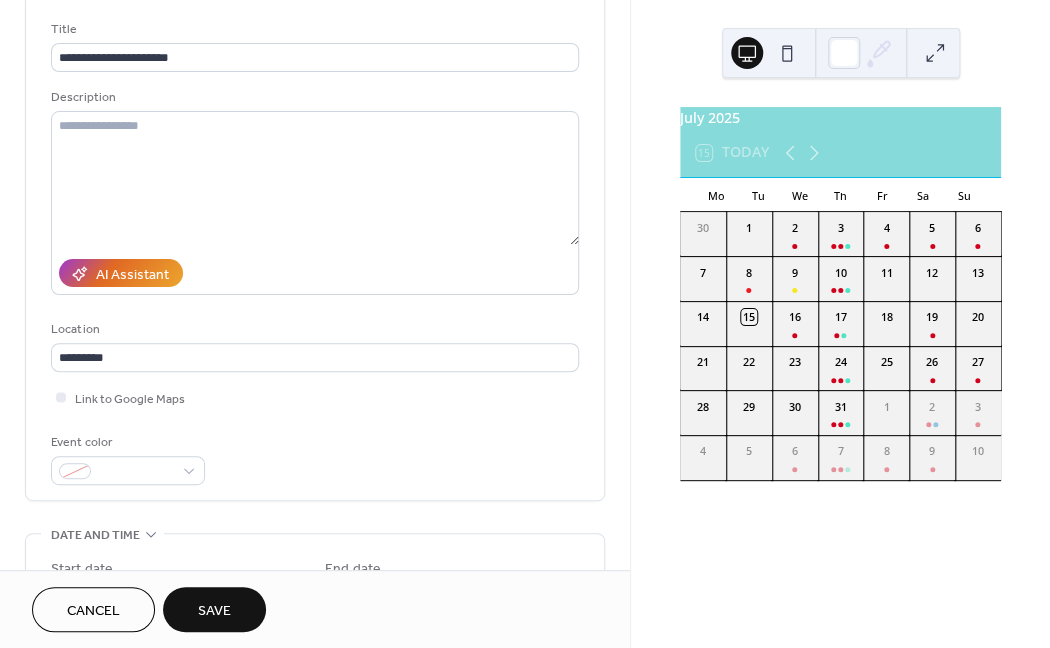 scroll, scrollTop: 125, scrollLeft: 0, axis: vertical 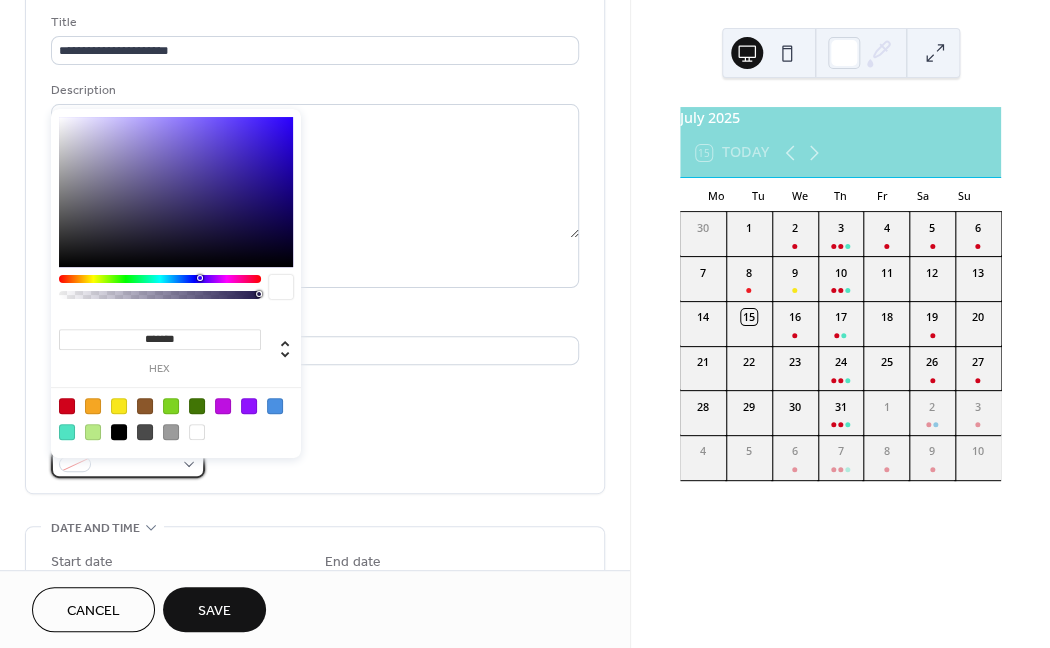 click at bounding box center (75, 464) 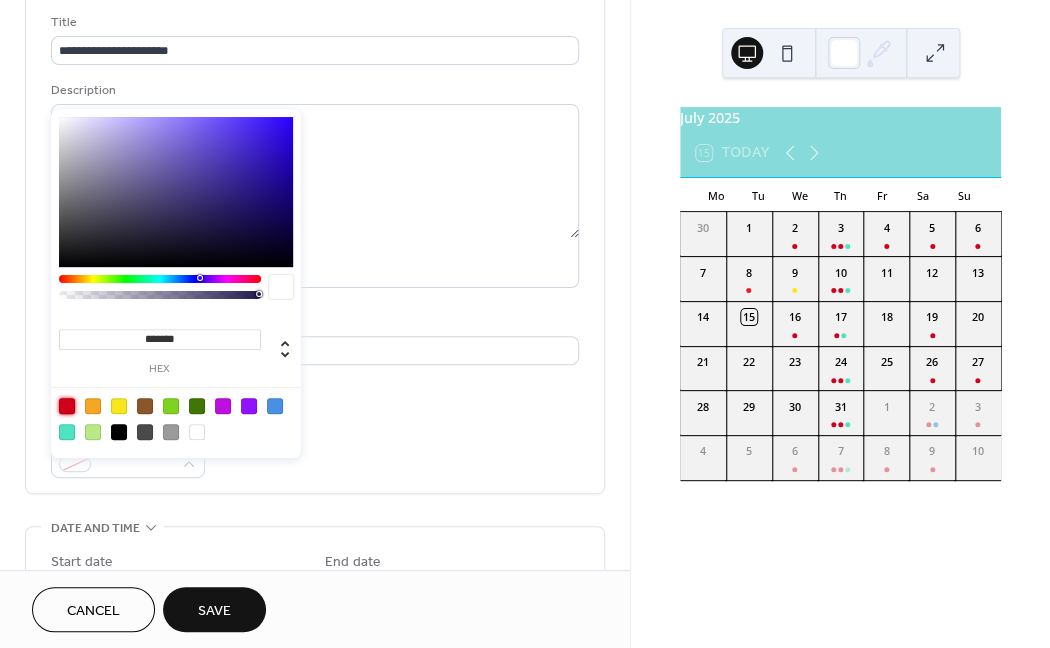 click at bounding box center [67, 406] 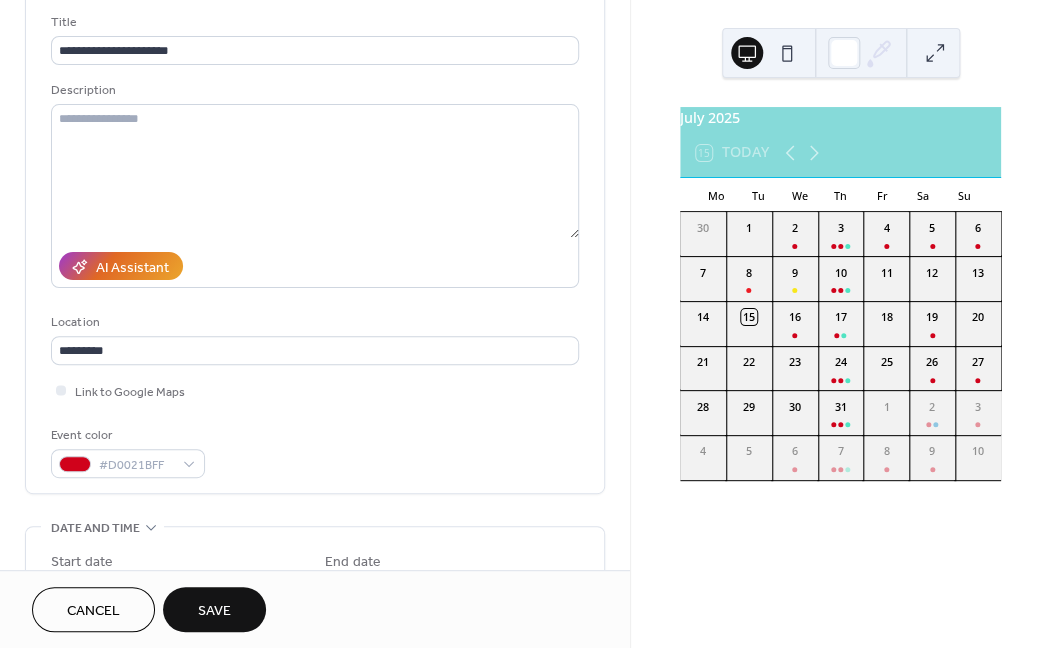 click on "Event color #D0021BFF" at bounding box center [315, 451] 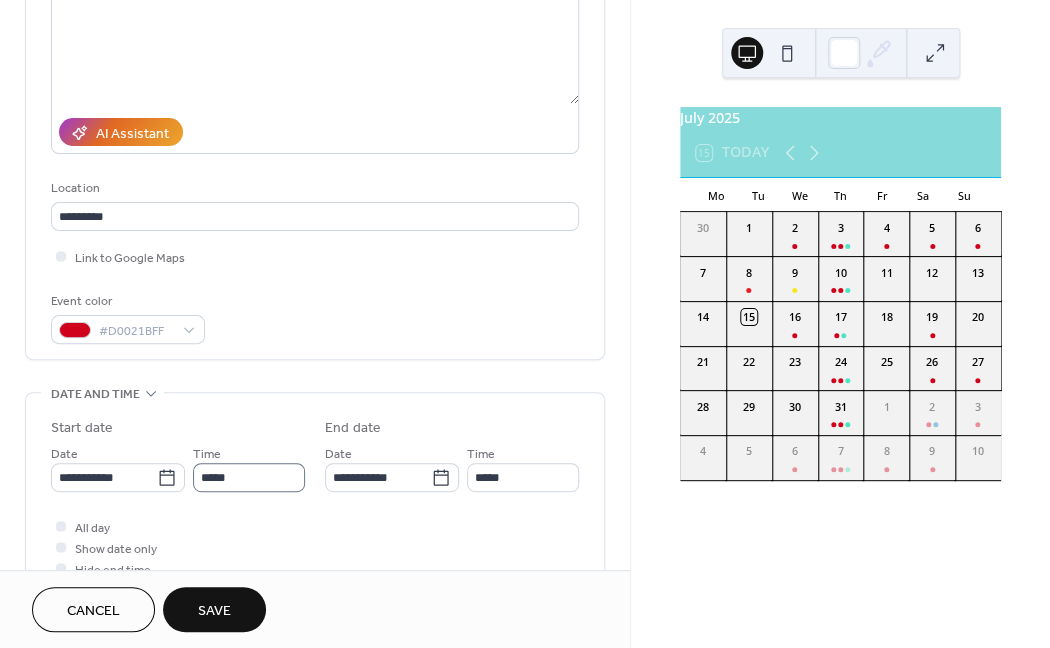 scroll, scrollTop: 312, scrollLeft: 0, axis: vertical 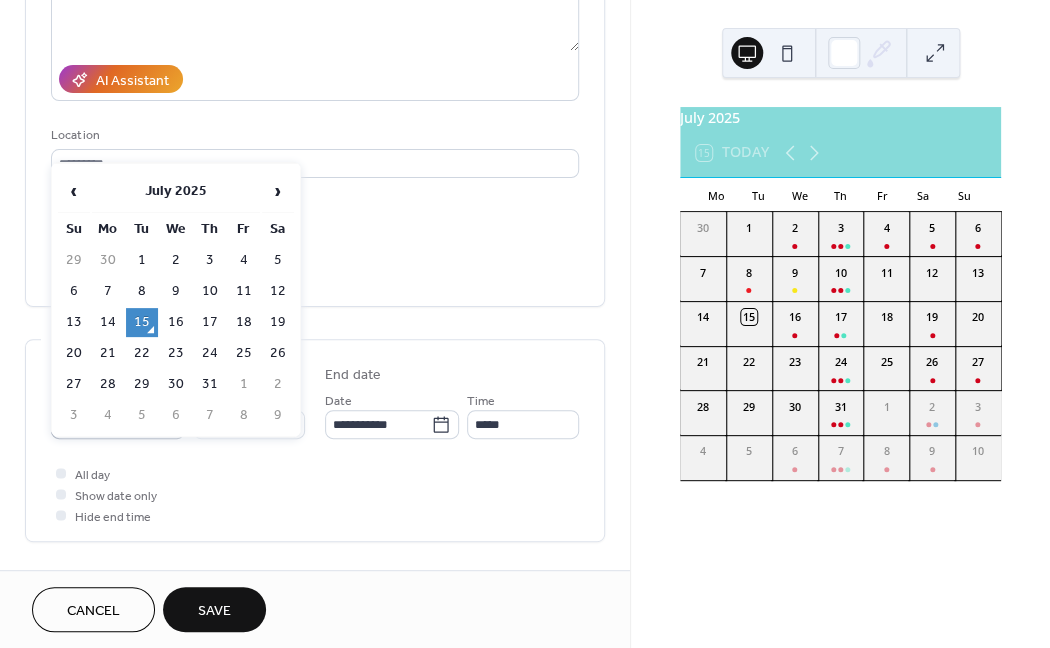 click 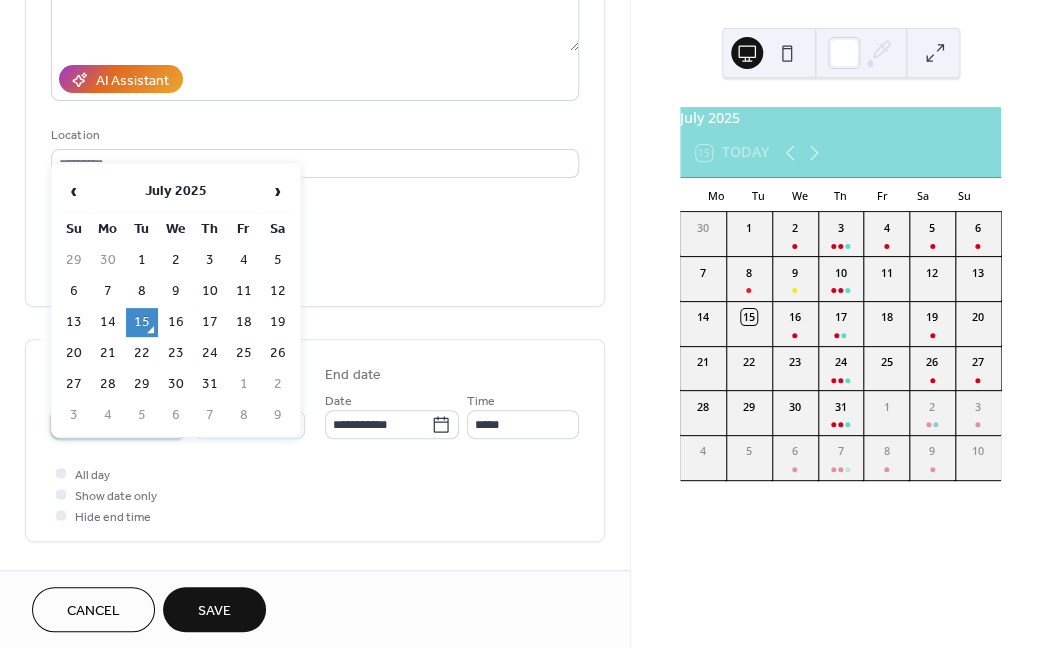 click on "**********" at bounding box center [104, 424] 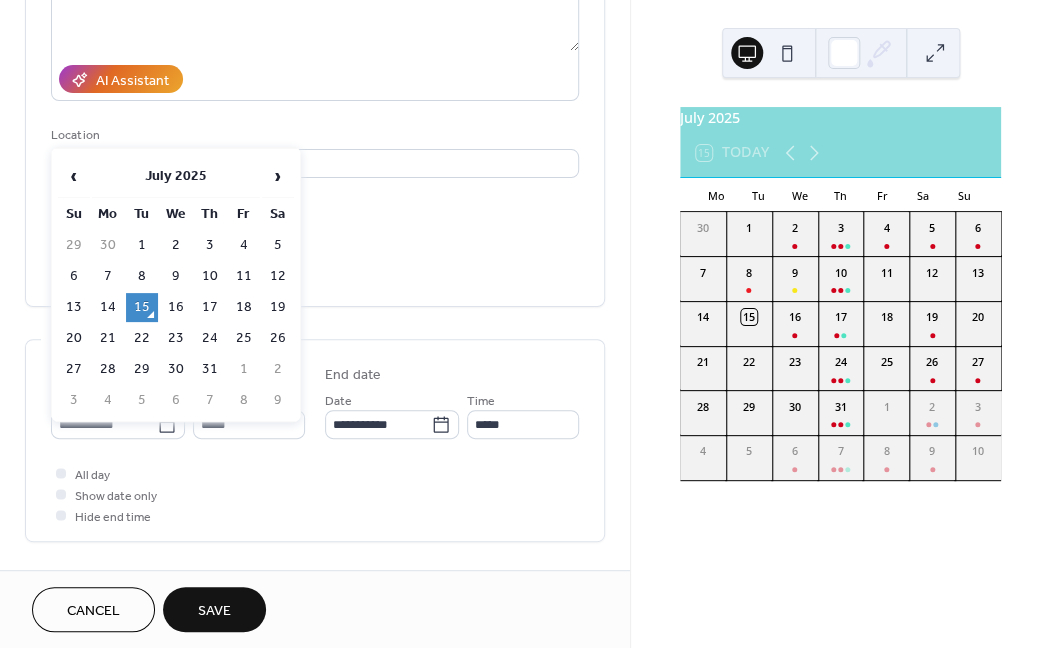 click on "17" at bounding box center (210, 307) 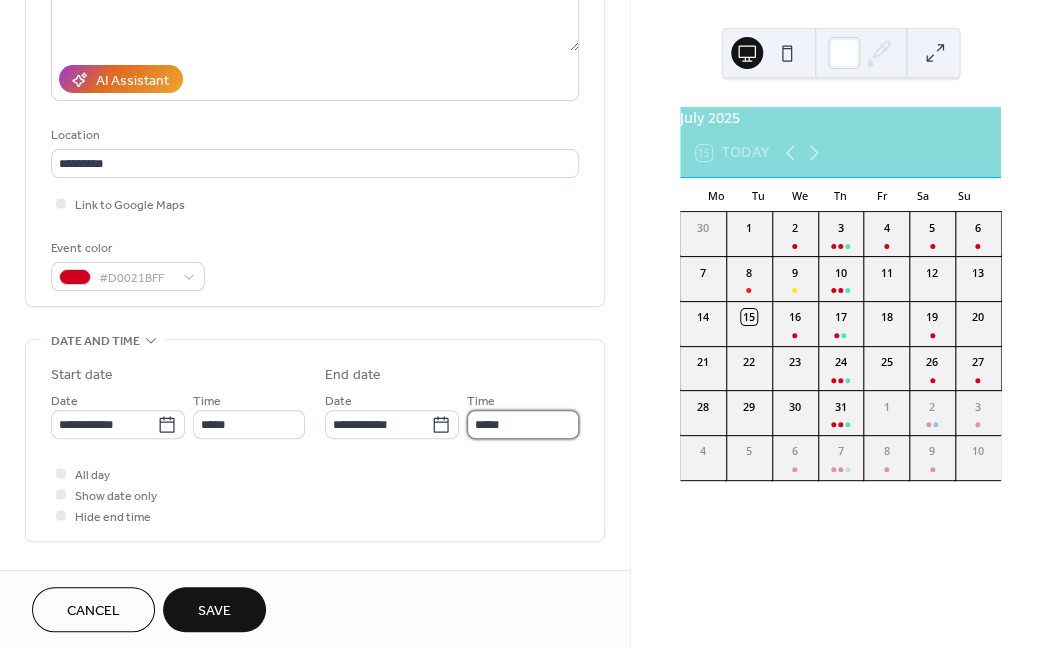 click on "*****" at bounding box center (523, 424) 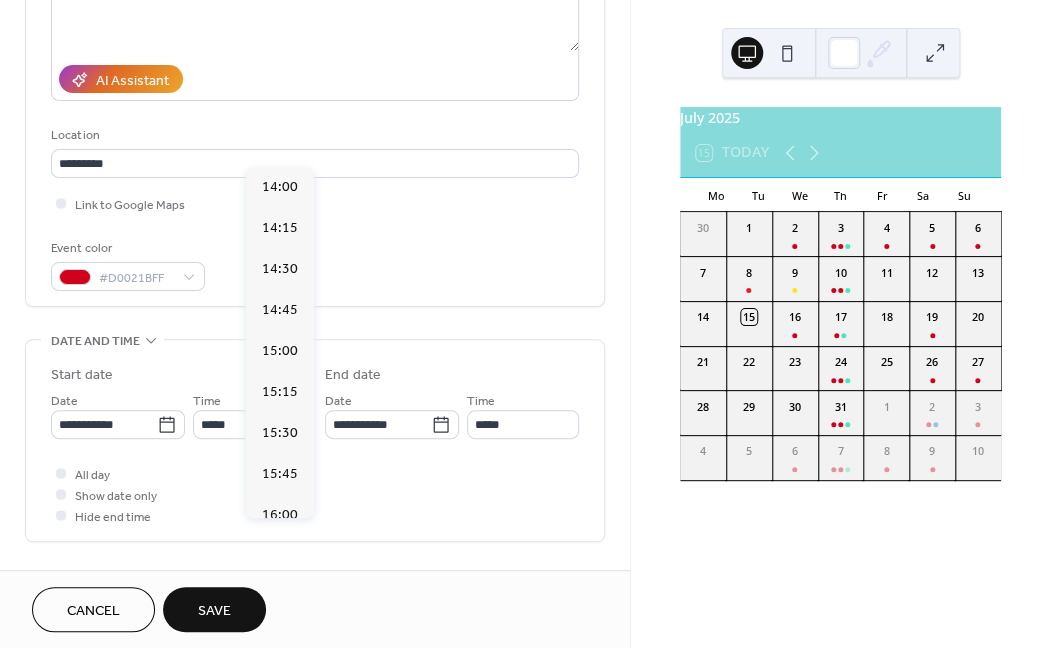 scroll, scrollTop: 336, scrollLeft: 0, axis: vertical 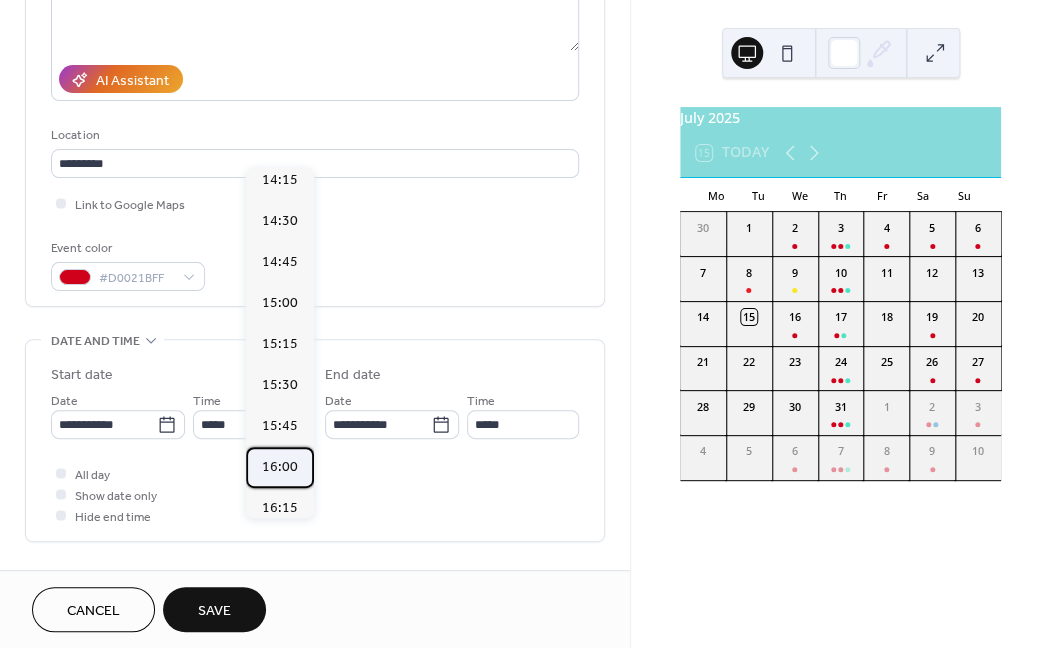 click on "16:00" at bounding box center (280, 467) 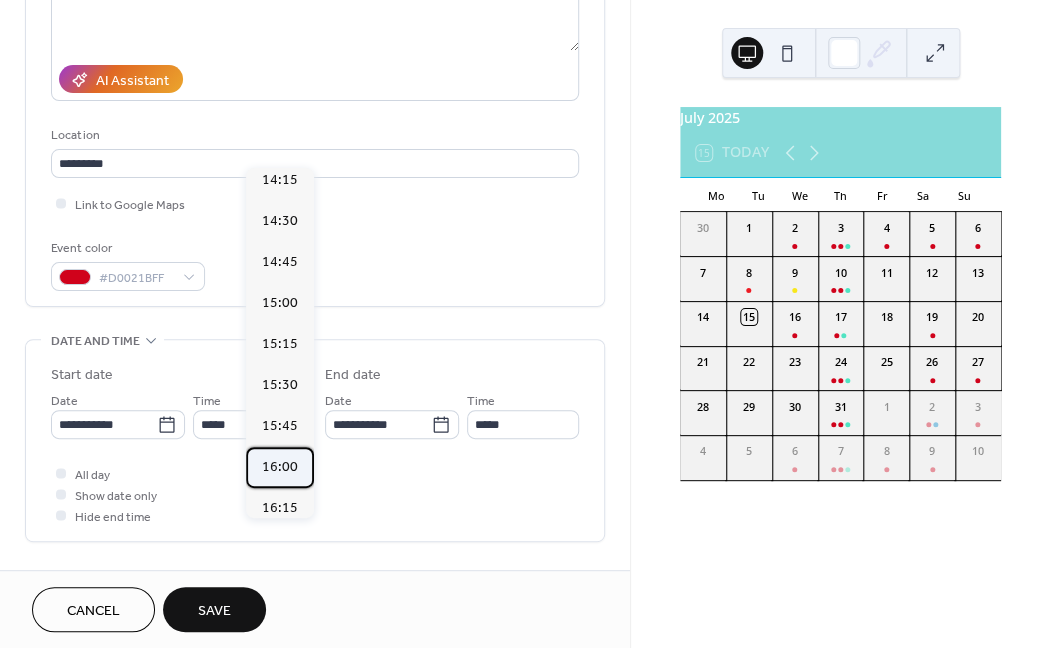 type on "*****" 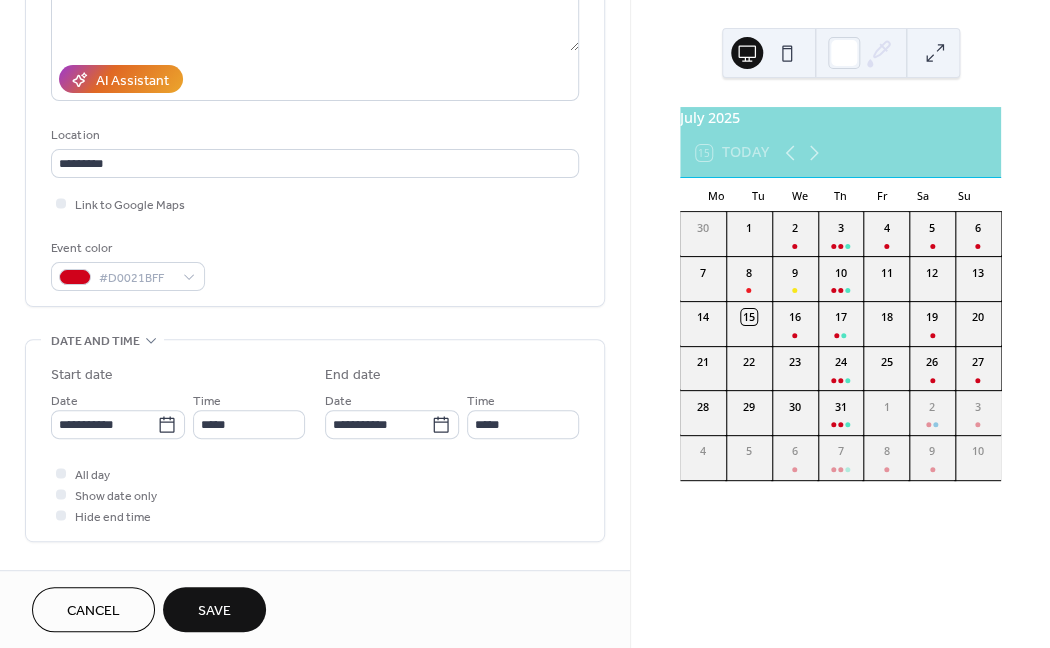 click on "Save" at bounding box center (214, 611) 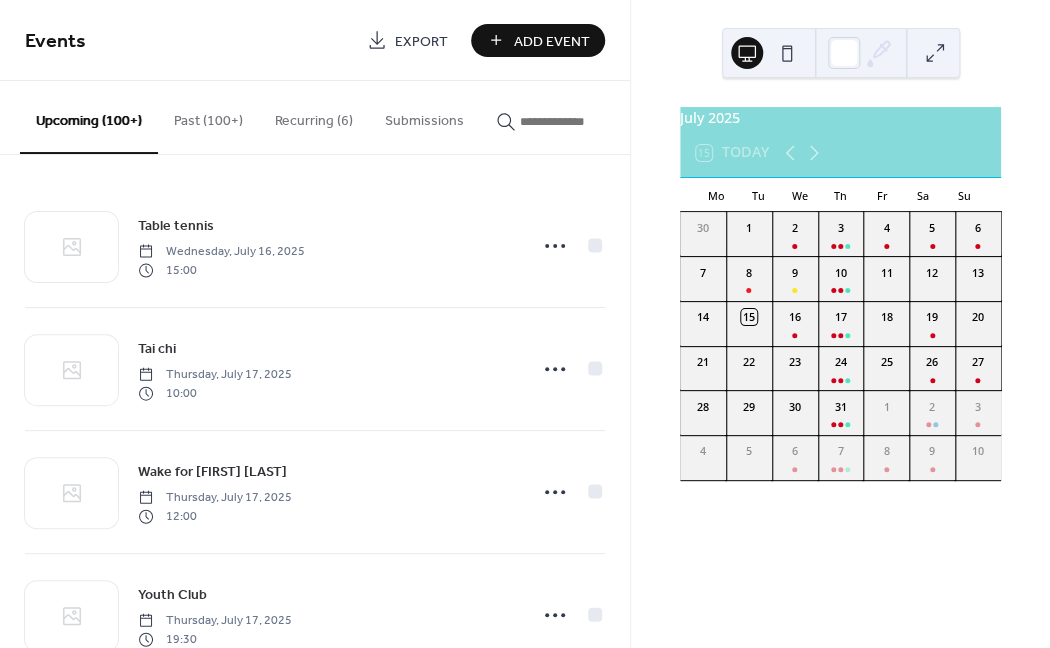 click on "Add Event" at bounding box center (552, 41) 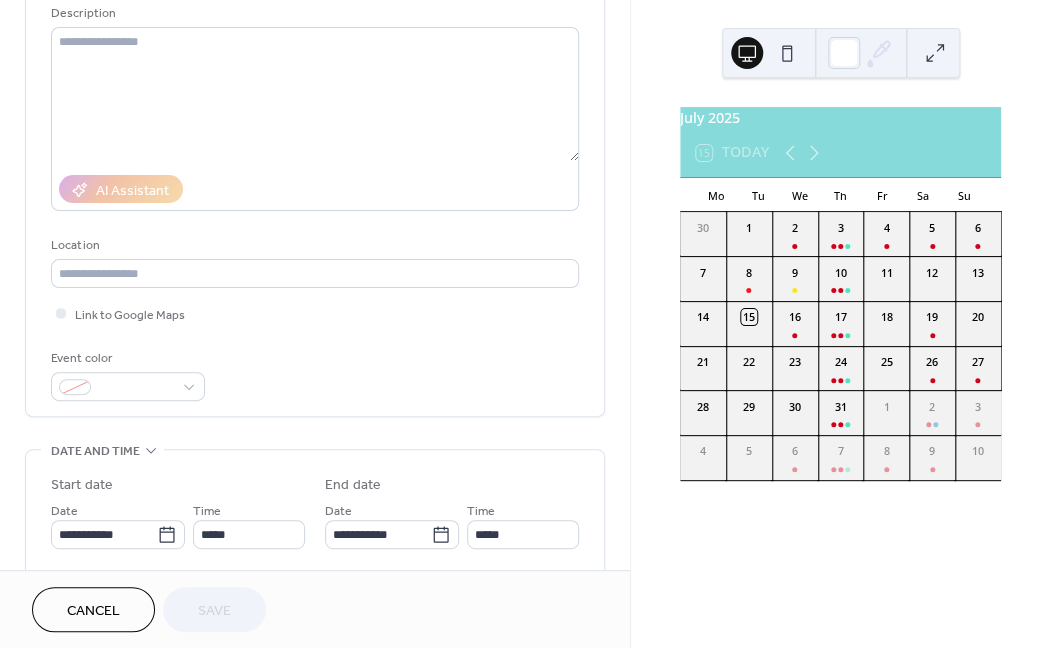 scroll, scrollTop: 244, scrollLeft: 0, axis: vertical 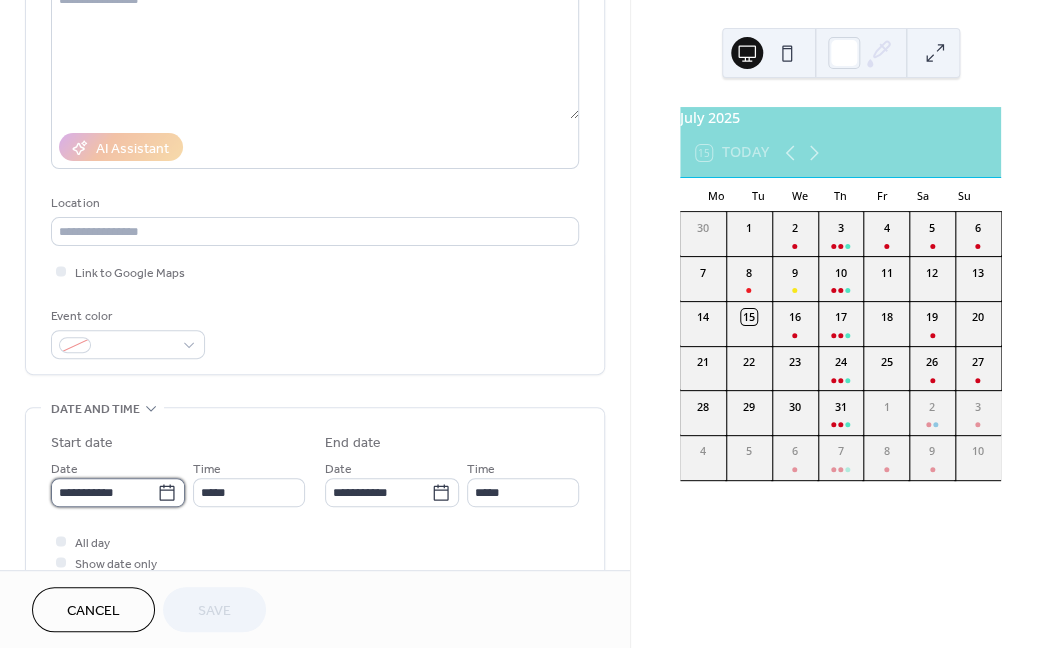 click on "**********" at bounding box center (104, 492) 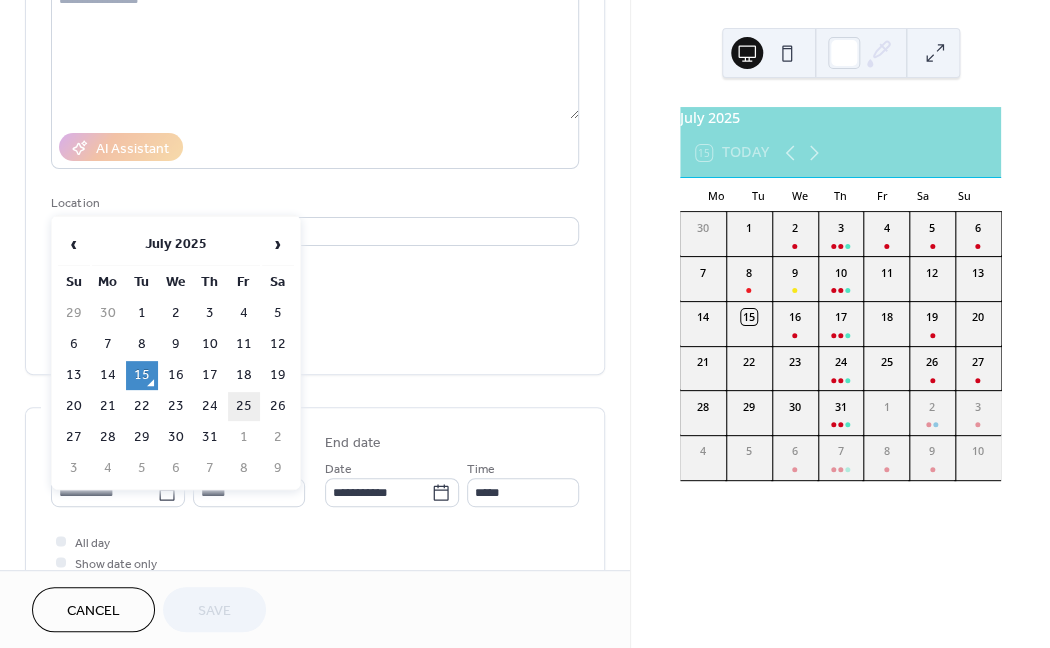 click on "25" at bounding box center [244, 406] 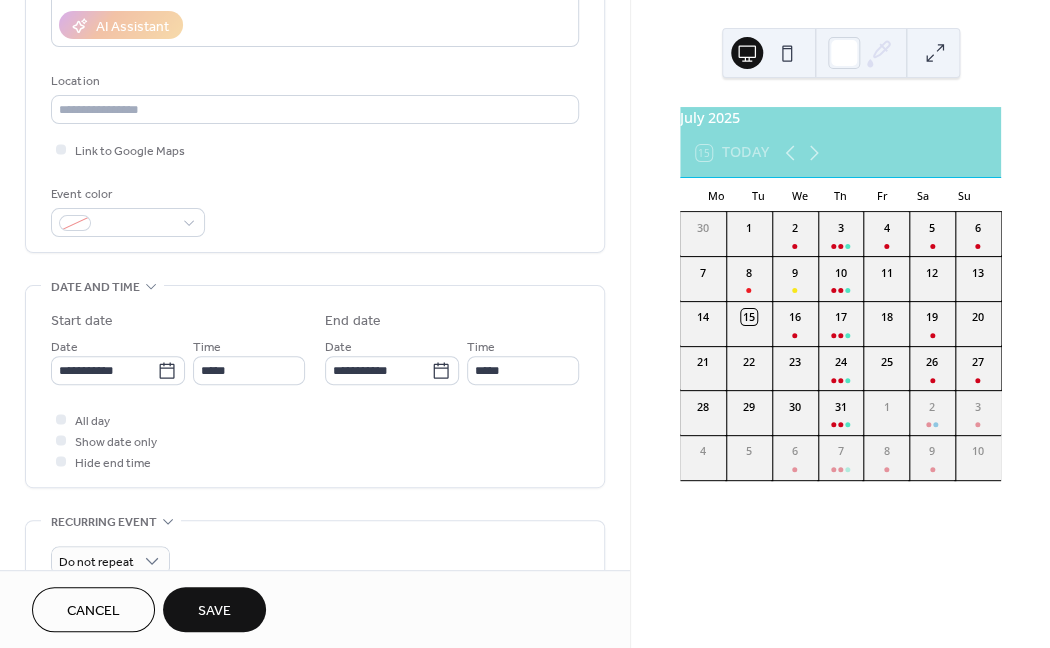 scroll, scrollTop: 369, scrollLeft: 0, axis: vertical 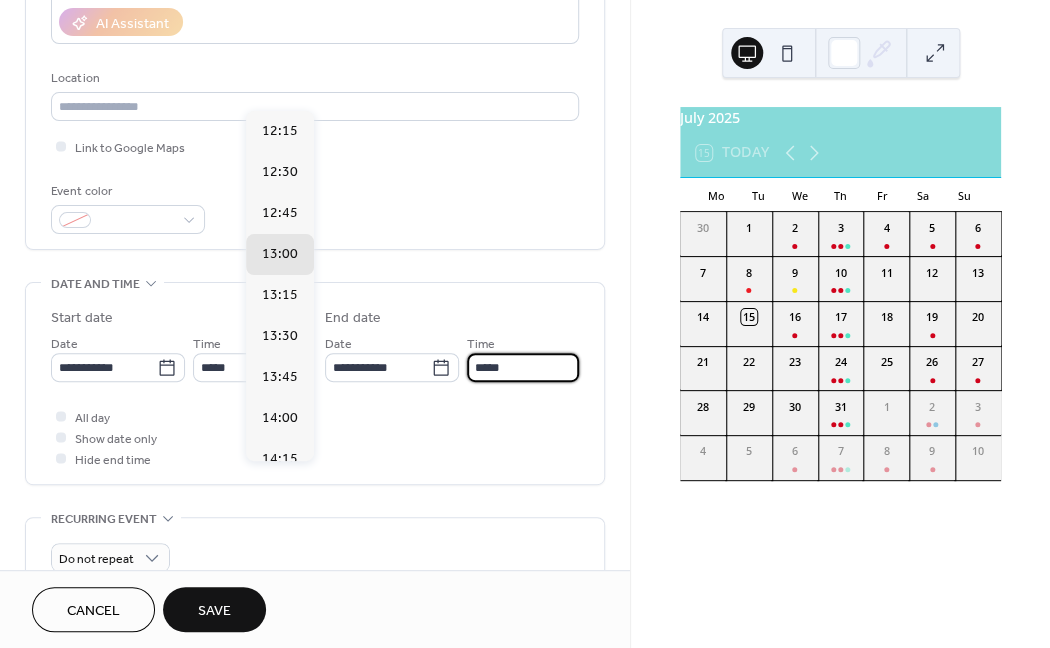 click on "*****" at bounding box center [523, 367] 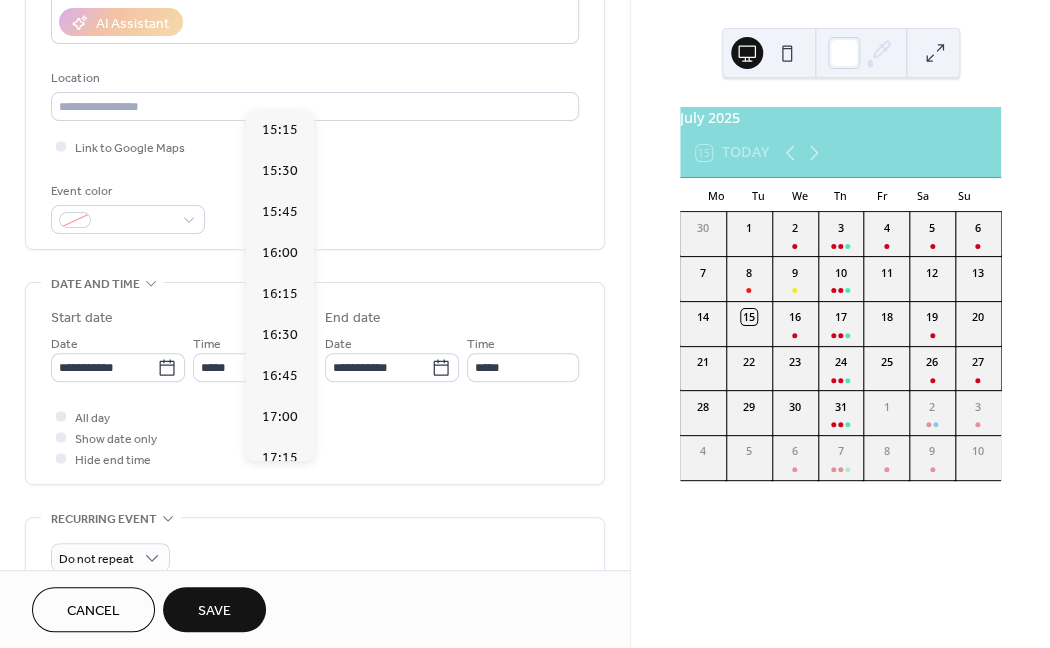 scroll, scrollTop: 547, scrollLeft: 0, axis: vertical 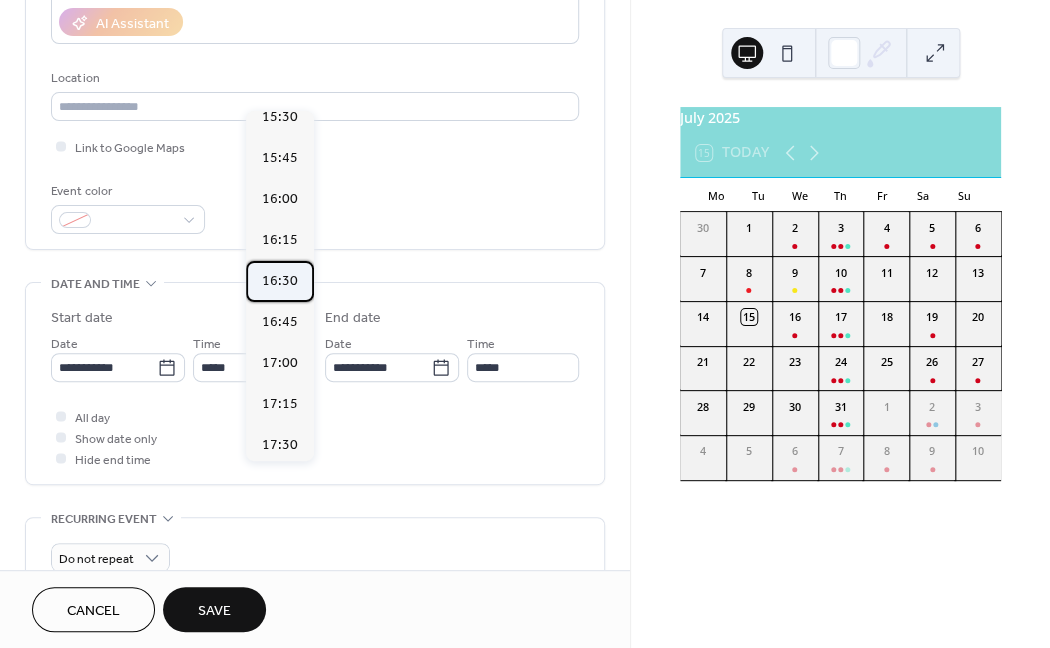 click on "16:30" at bounding box center [280, 281] 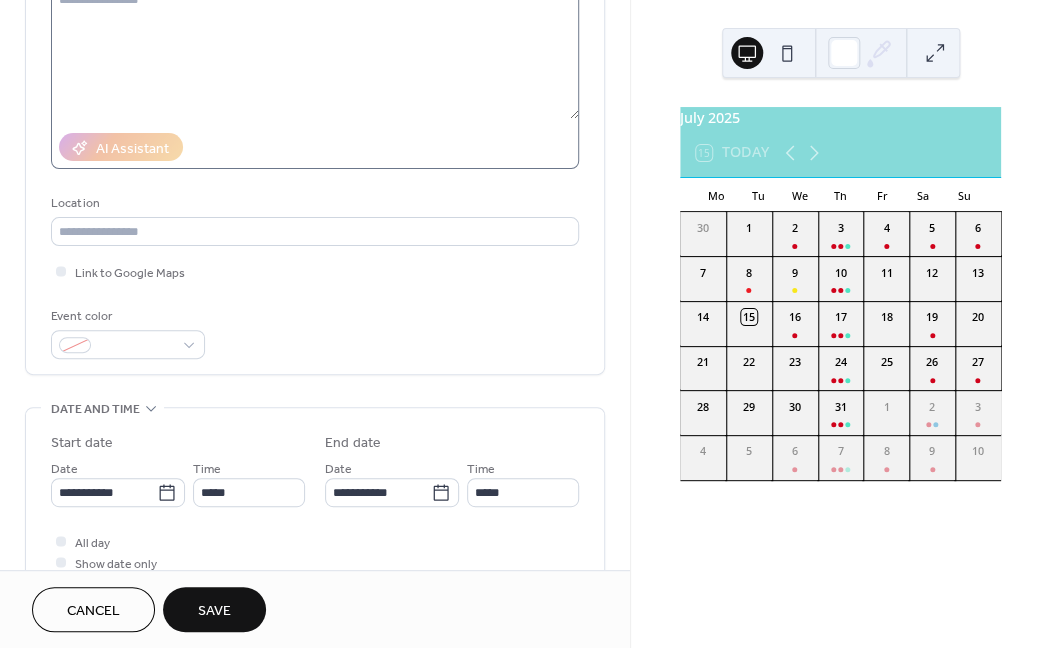 scroll, scrollTop: 119, scrollLeft: 0, axis: vertical 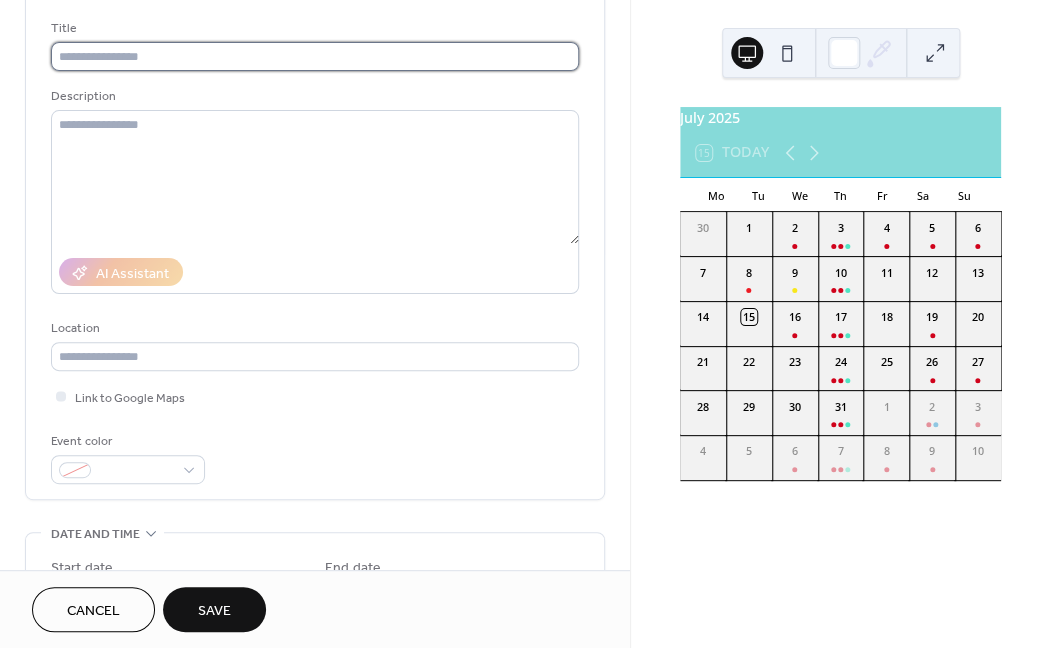 click at bounding box center [315, 56] 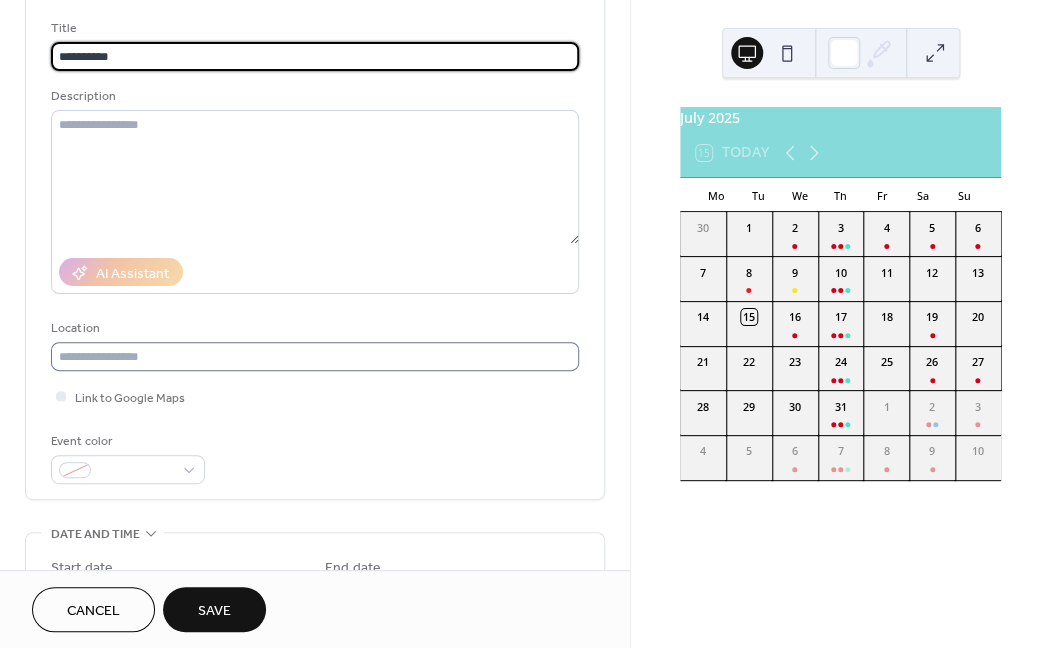 type on "**********" 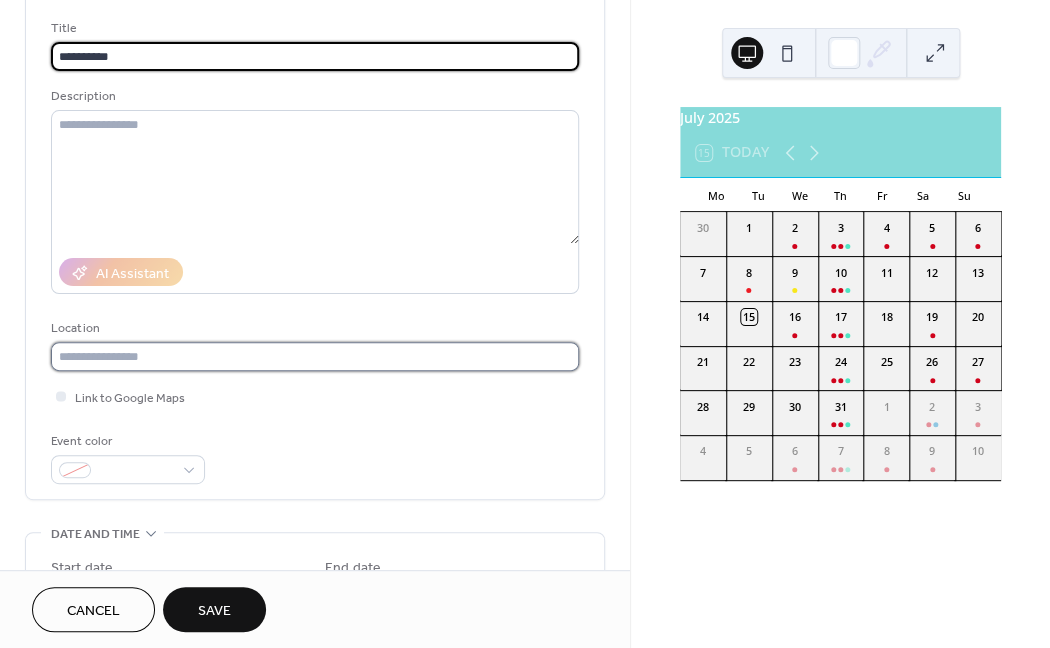 click at bounding box center [315, 356] 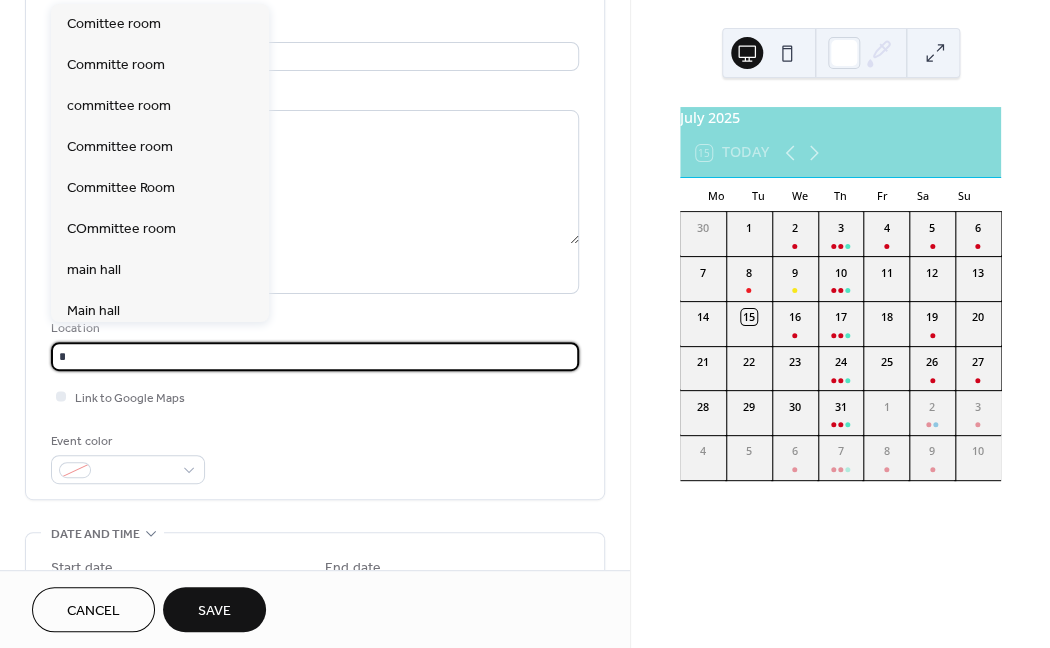 scroll, scrollTop: 182, scrollLeft: 0, axis: vertical 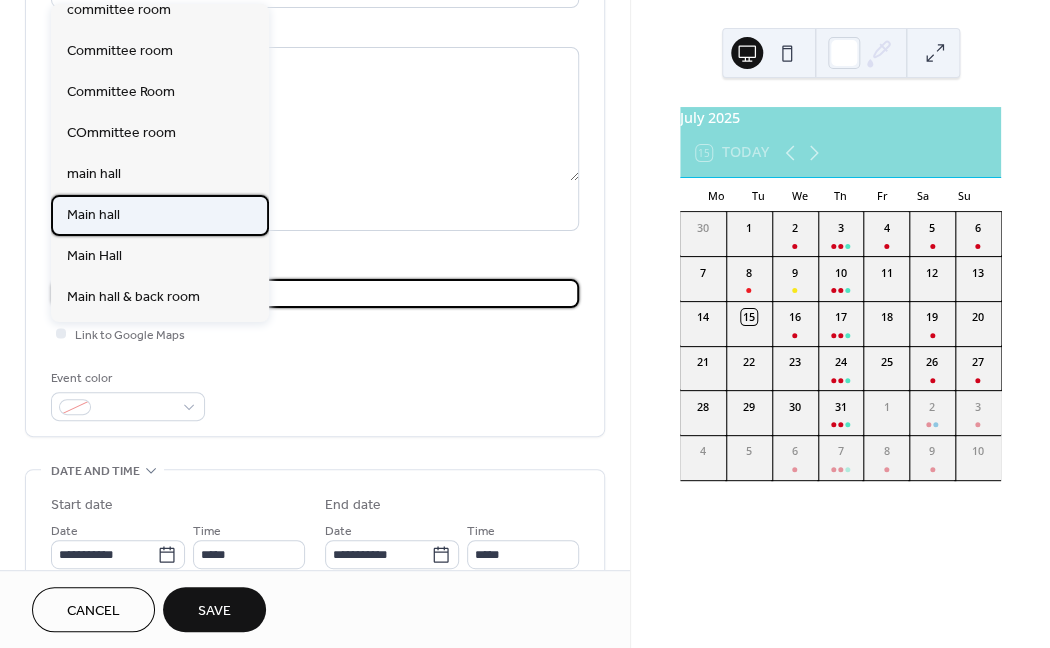 click on "Main hall" at bounding box center (93, 215) 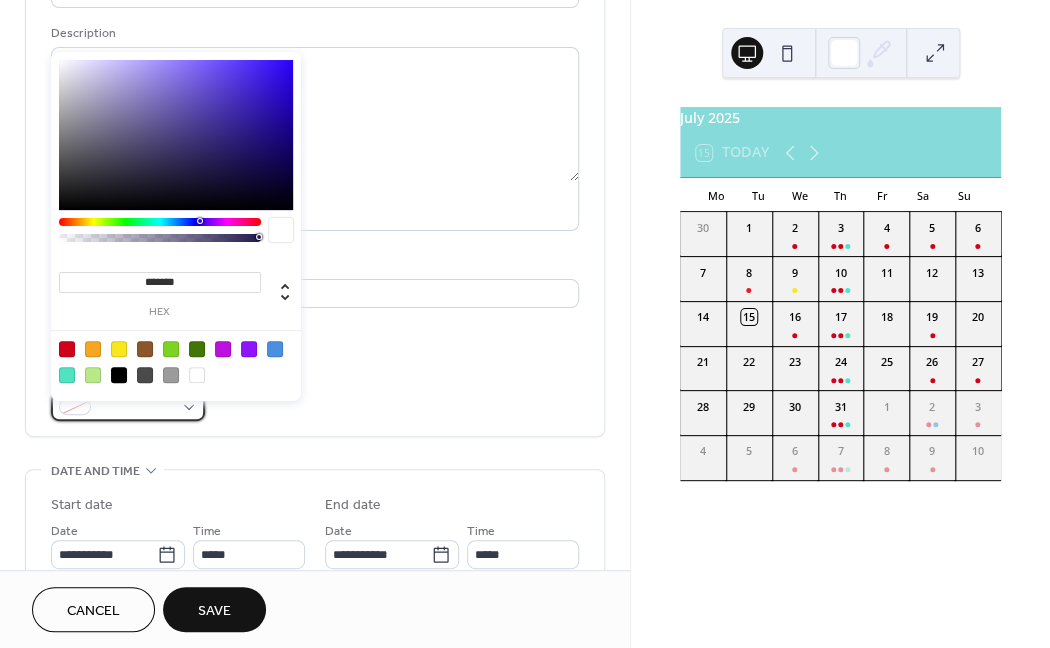 click at bounding box center (75, 407) 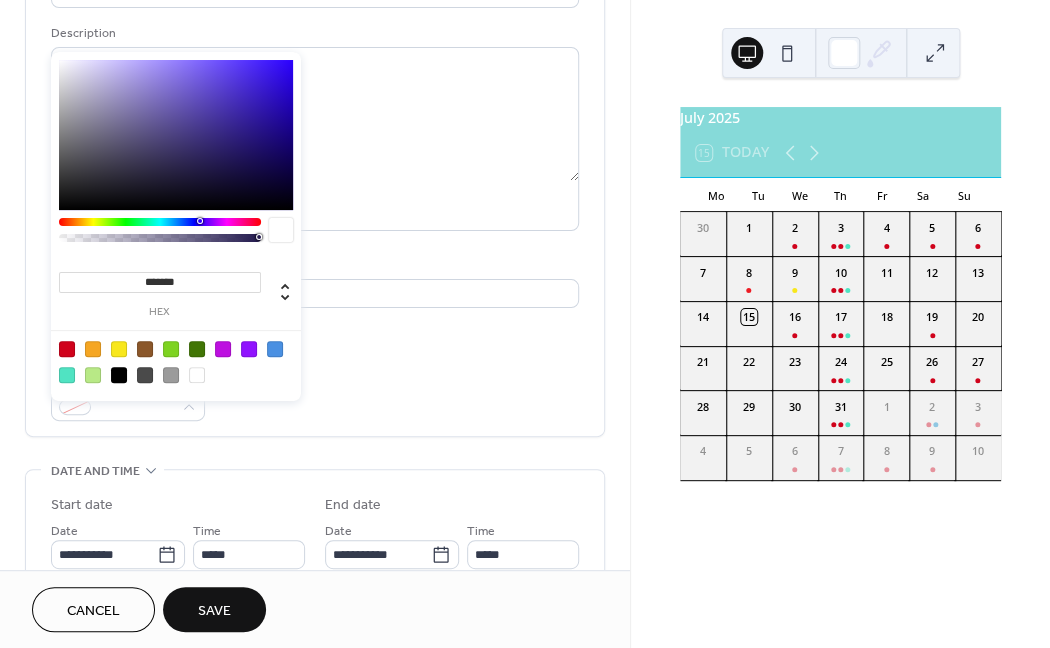 click at bounding box center [67, 349] 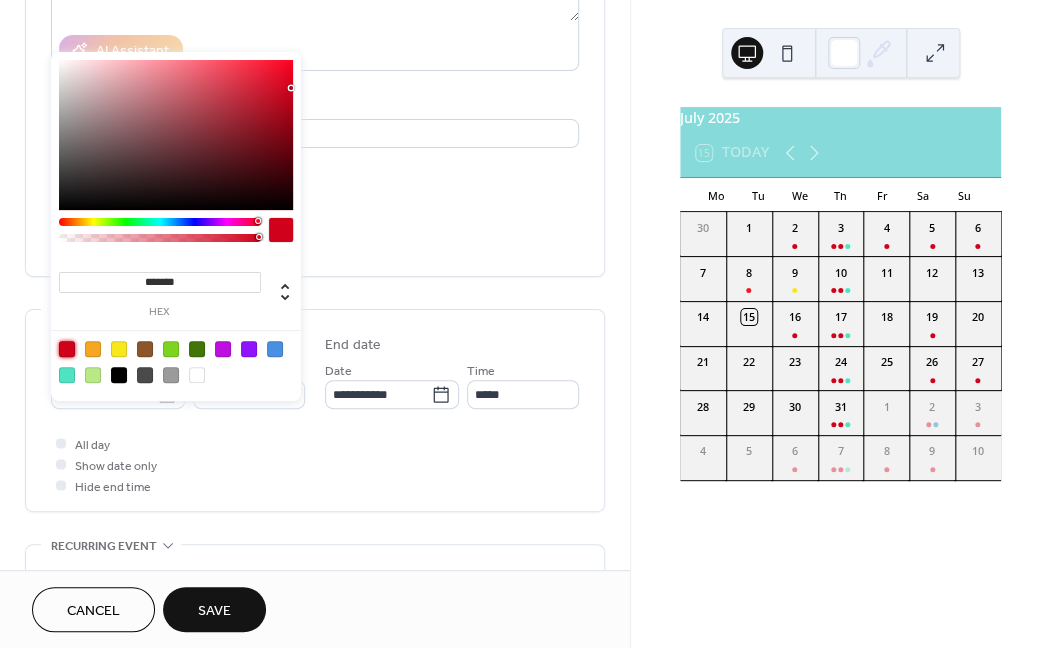 scroll, scrollTop: 369, scrollLeft: 0, axis: vertical 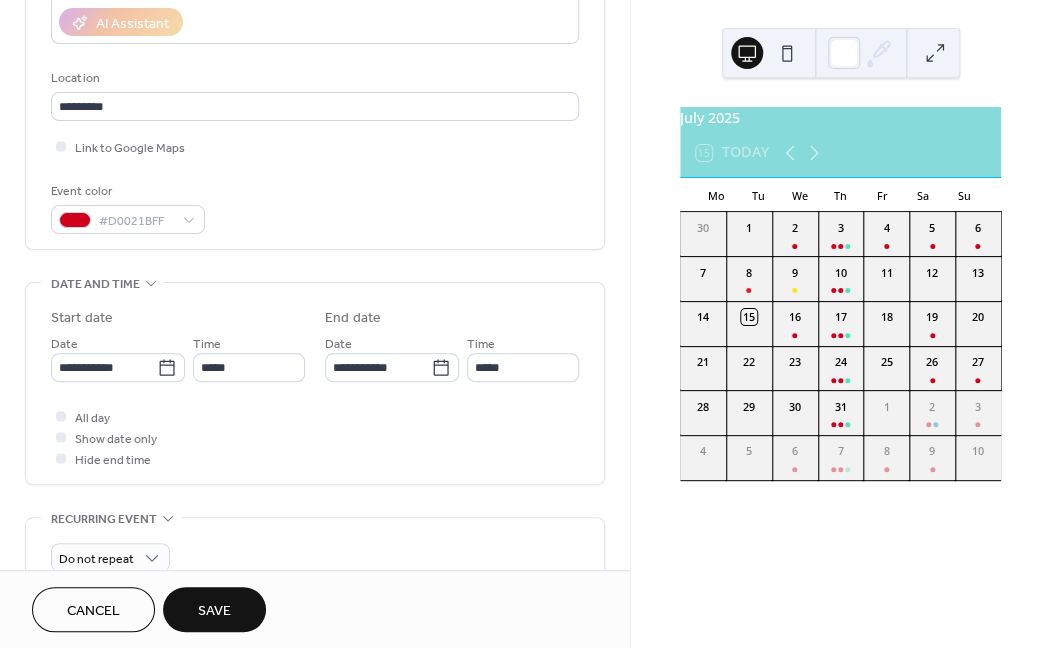 click on "Save" at bounding box center [214, 611] 